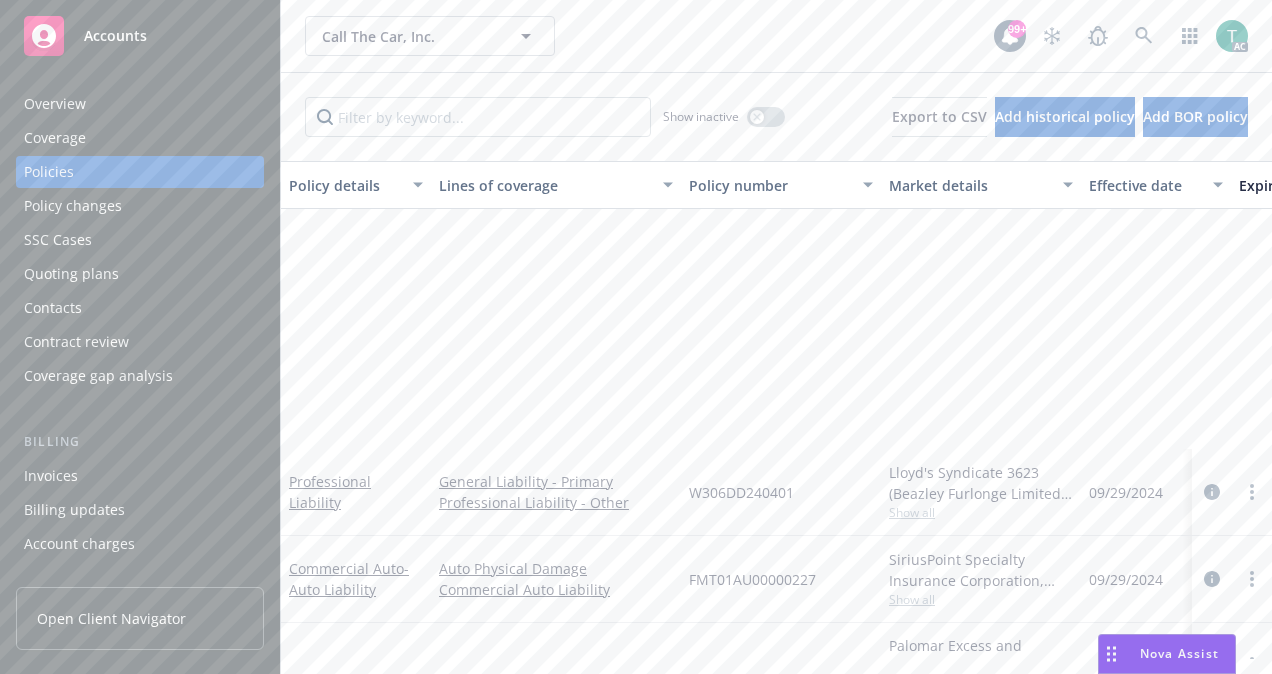 scroll, scrollTop: 0, scrollLeft: 0, axis: both 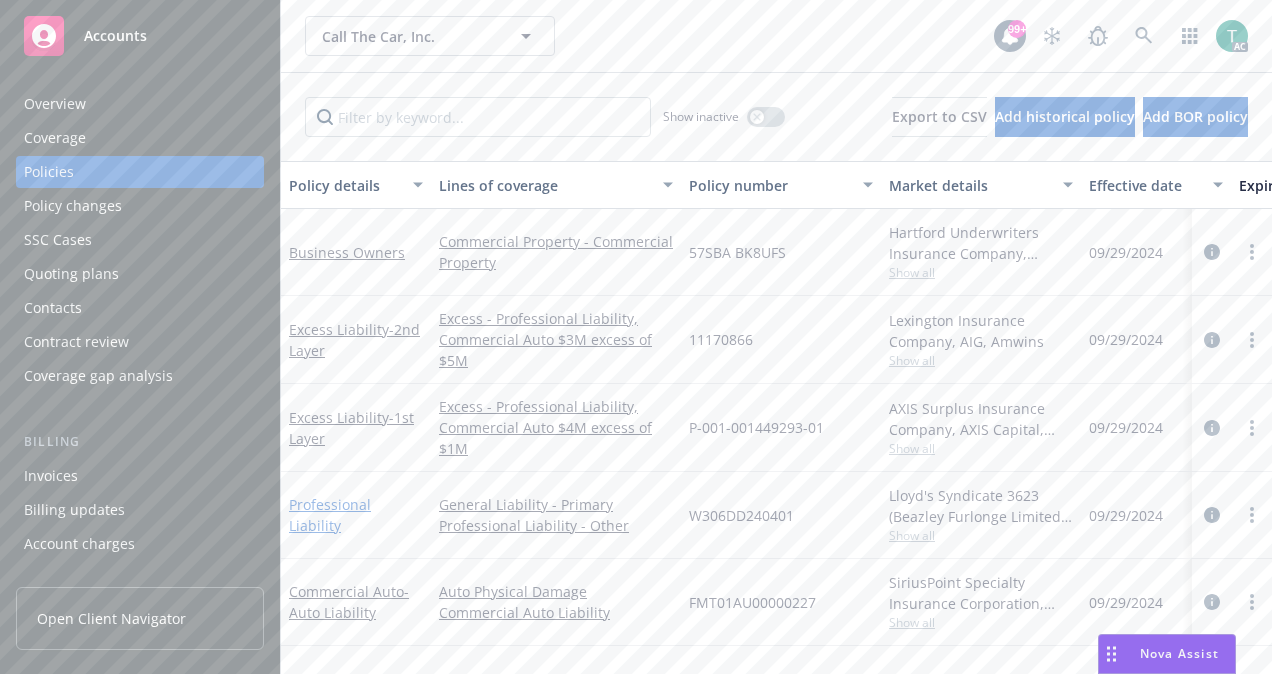 click on "Professional Liability" at bounding box center (330, 515) 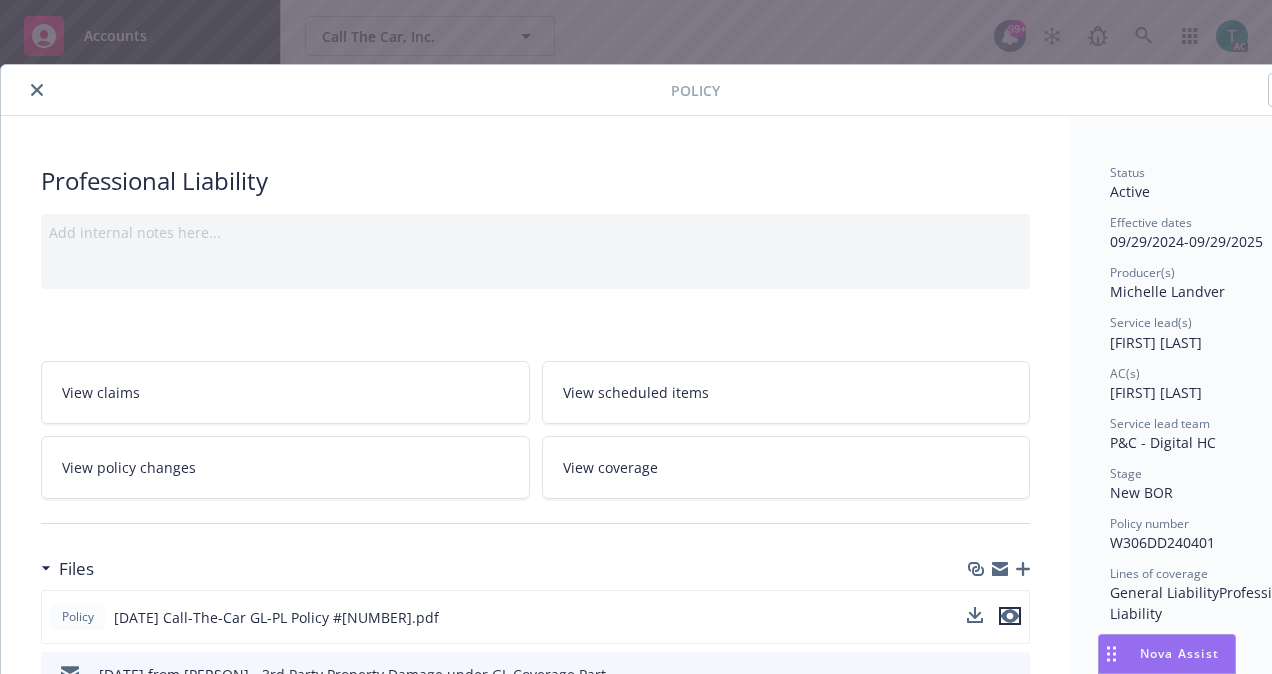 click 